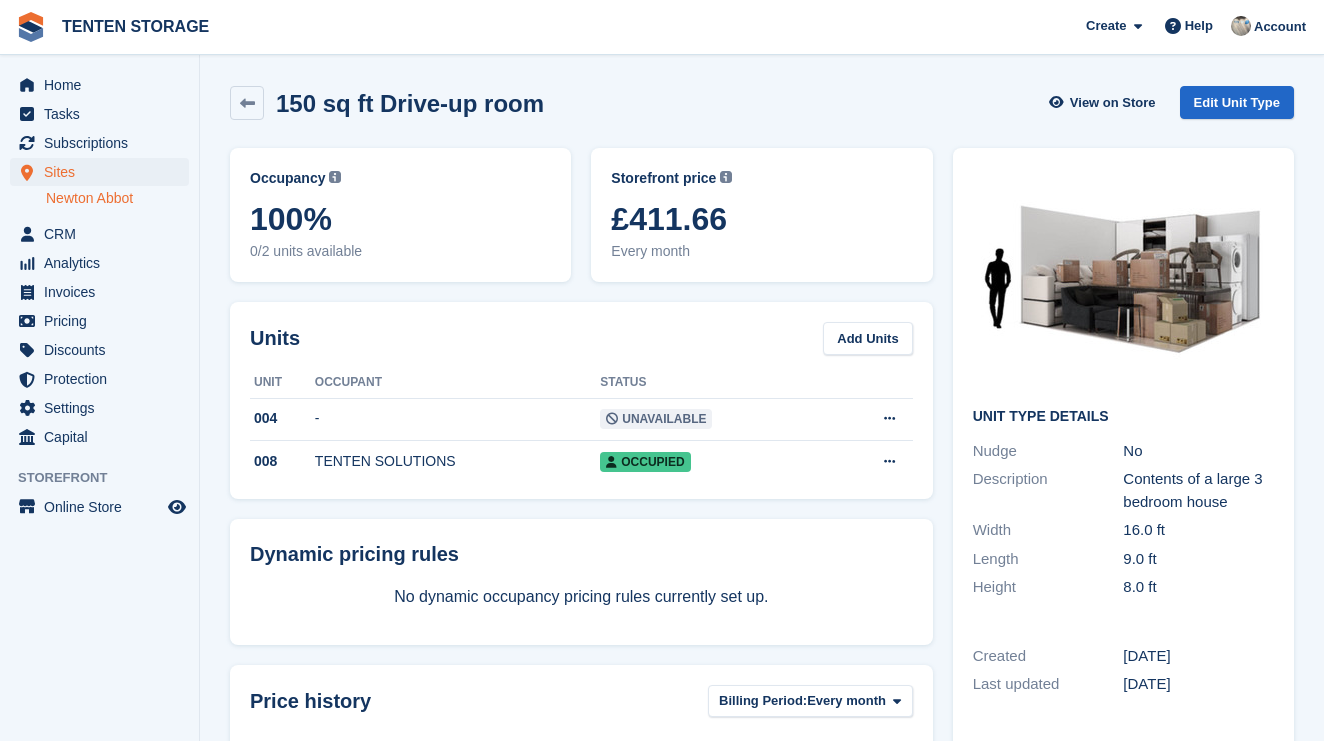 scroll, scrollTop: 0, scrollLeft: 0, axis: both 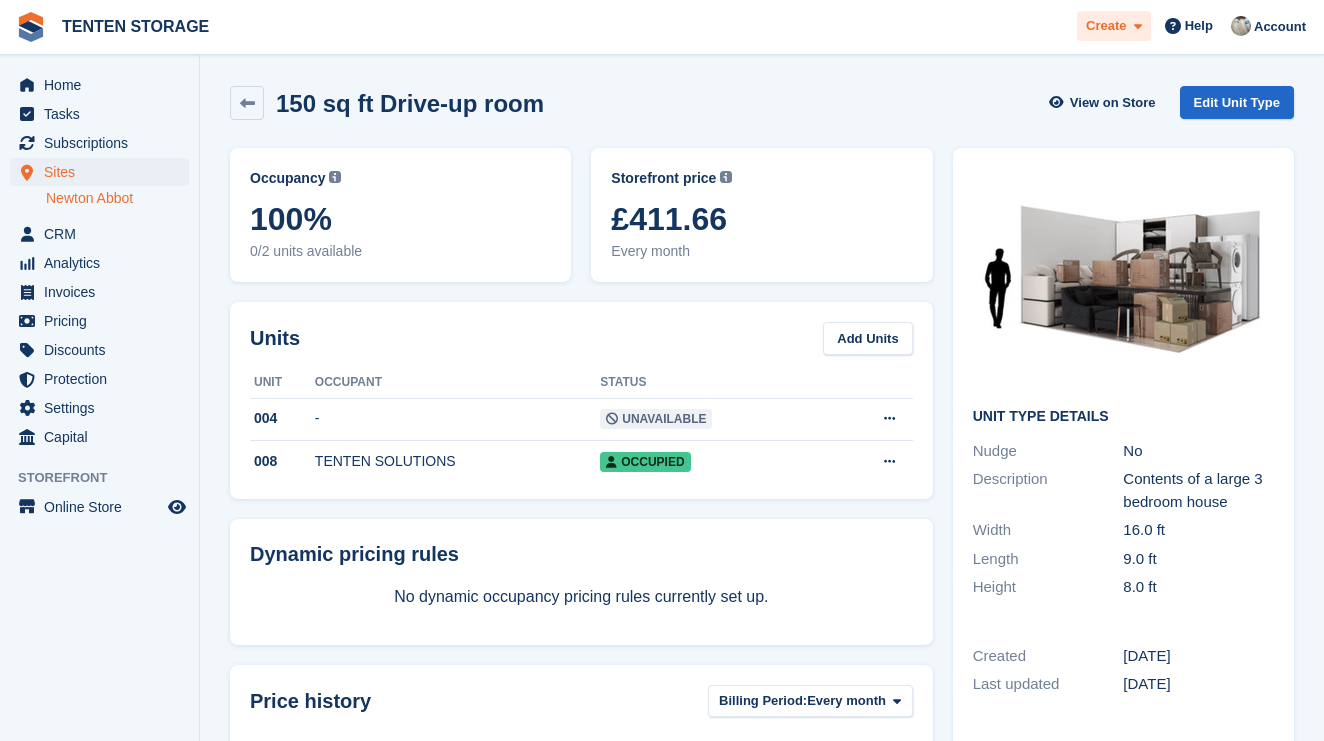 click on "Create" at bounding box center (1106, 26) 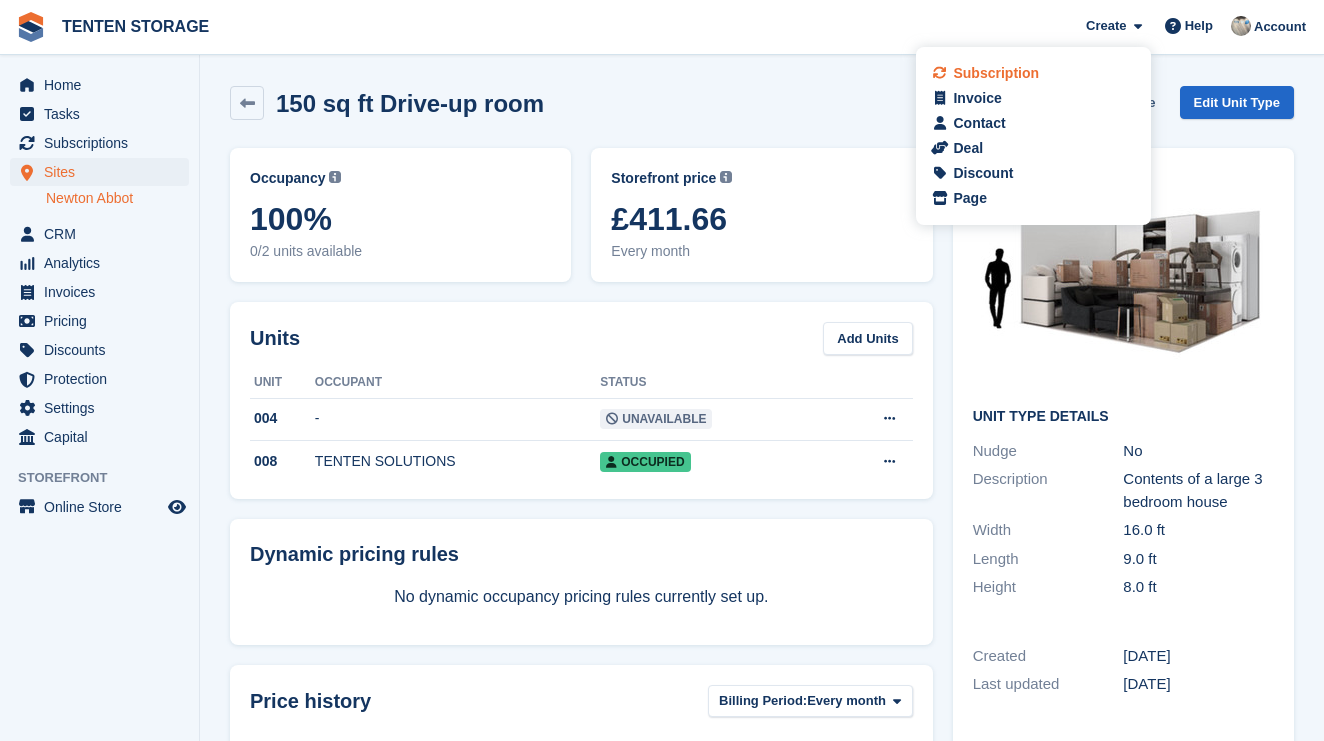 click on "Subscription" at bounding box center [996, 73] 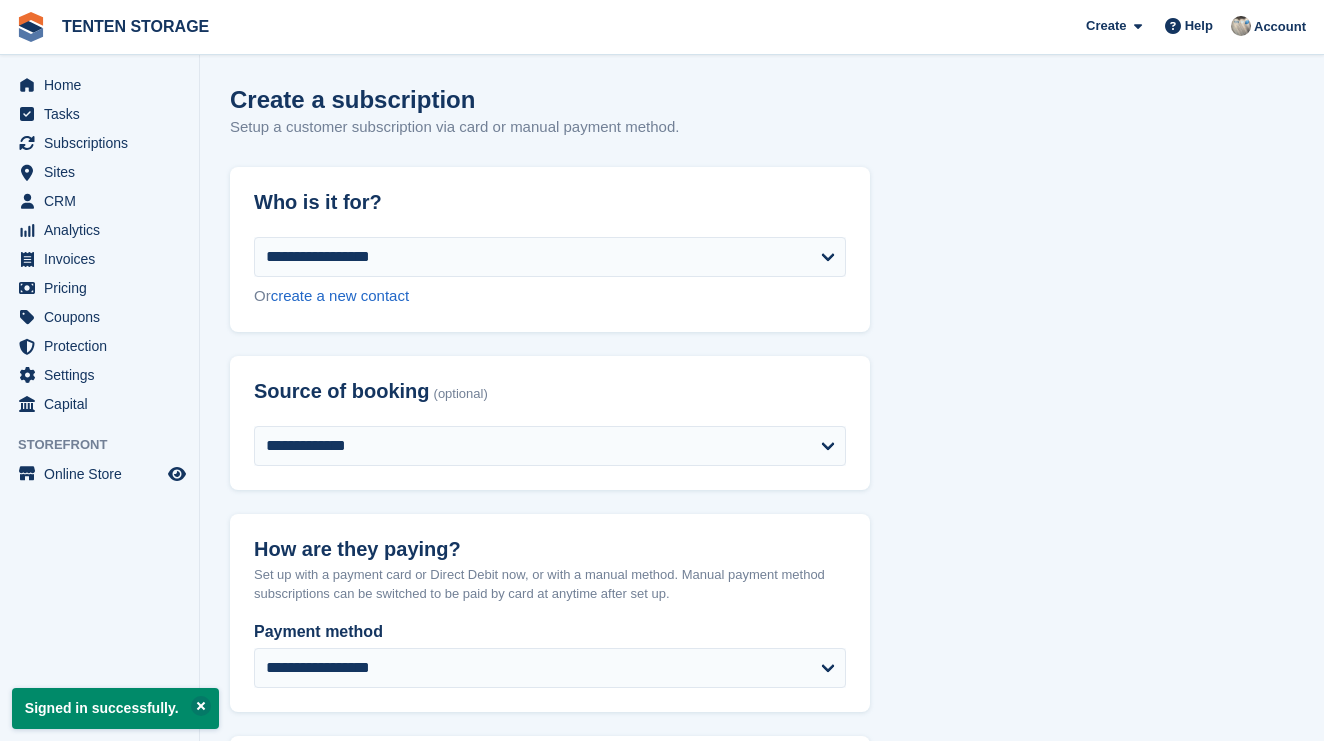 scroll, scrollTop: 0, scrollLeft: 0, axis: both 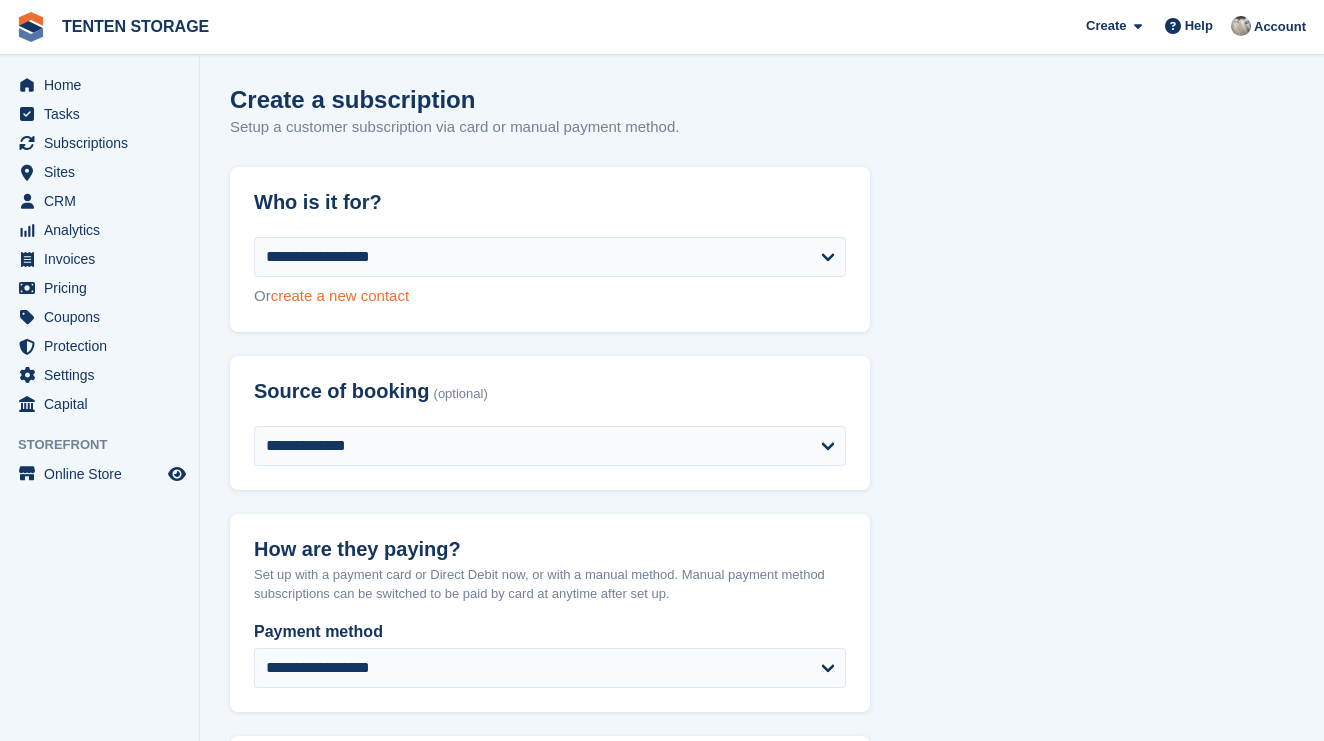 click on "create a new contact" at bounding box center (340, 295) 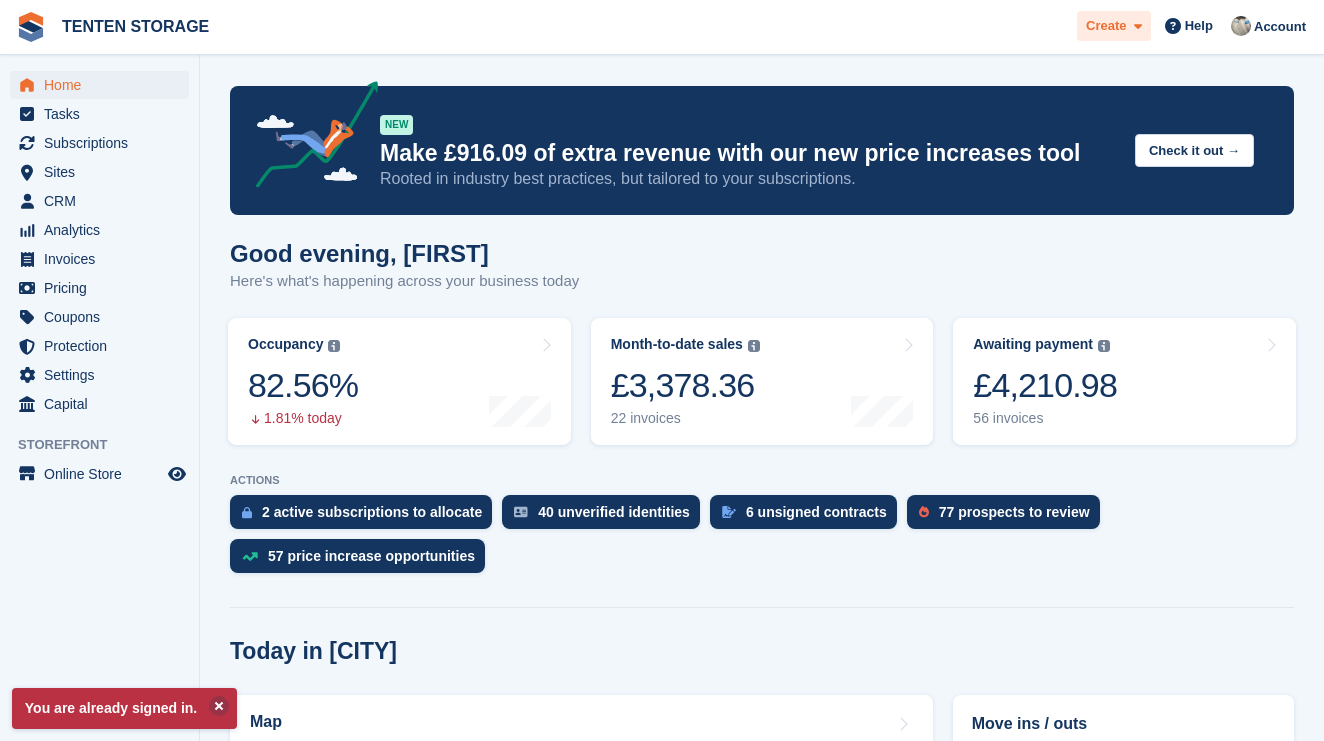 scroll, scrollTop: 0, scrollLeft: 0, axis: both 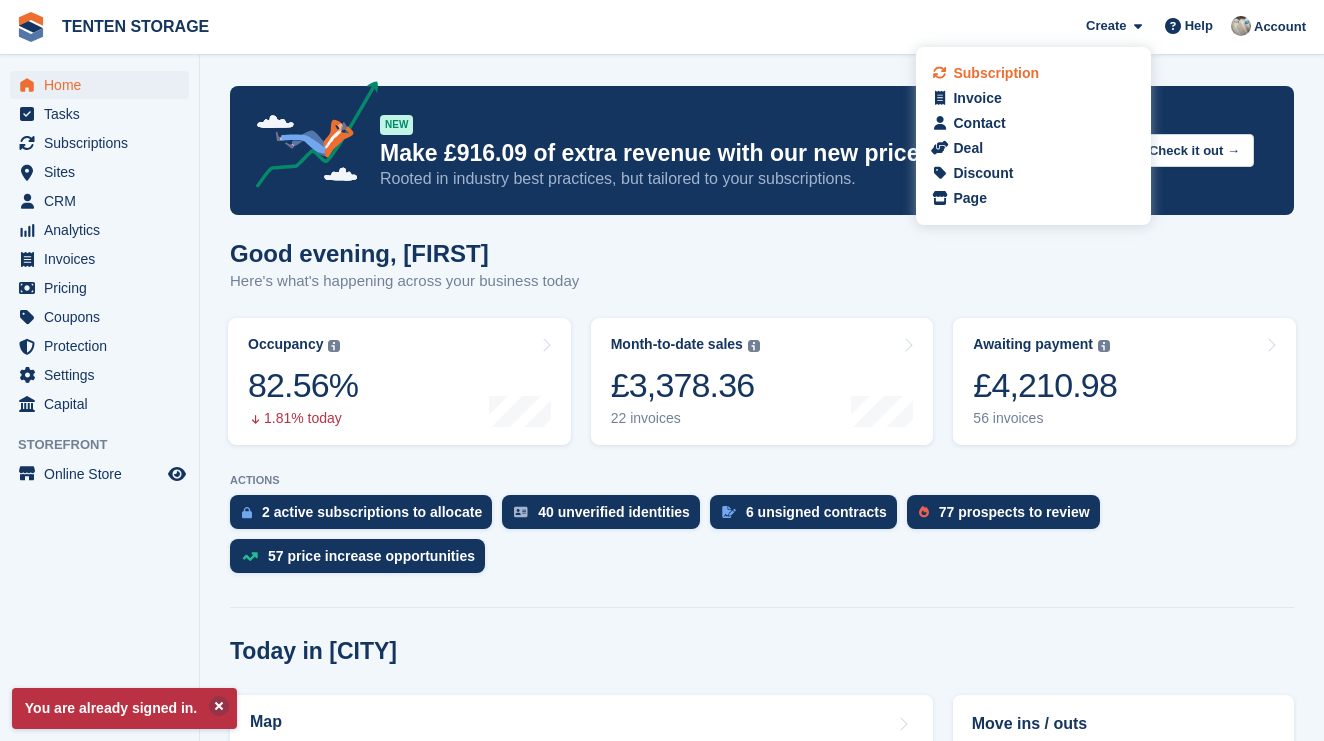 click on "Subscription" at bounding box center (996, 73) 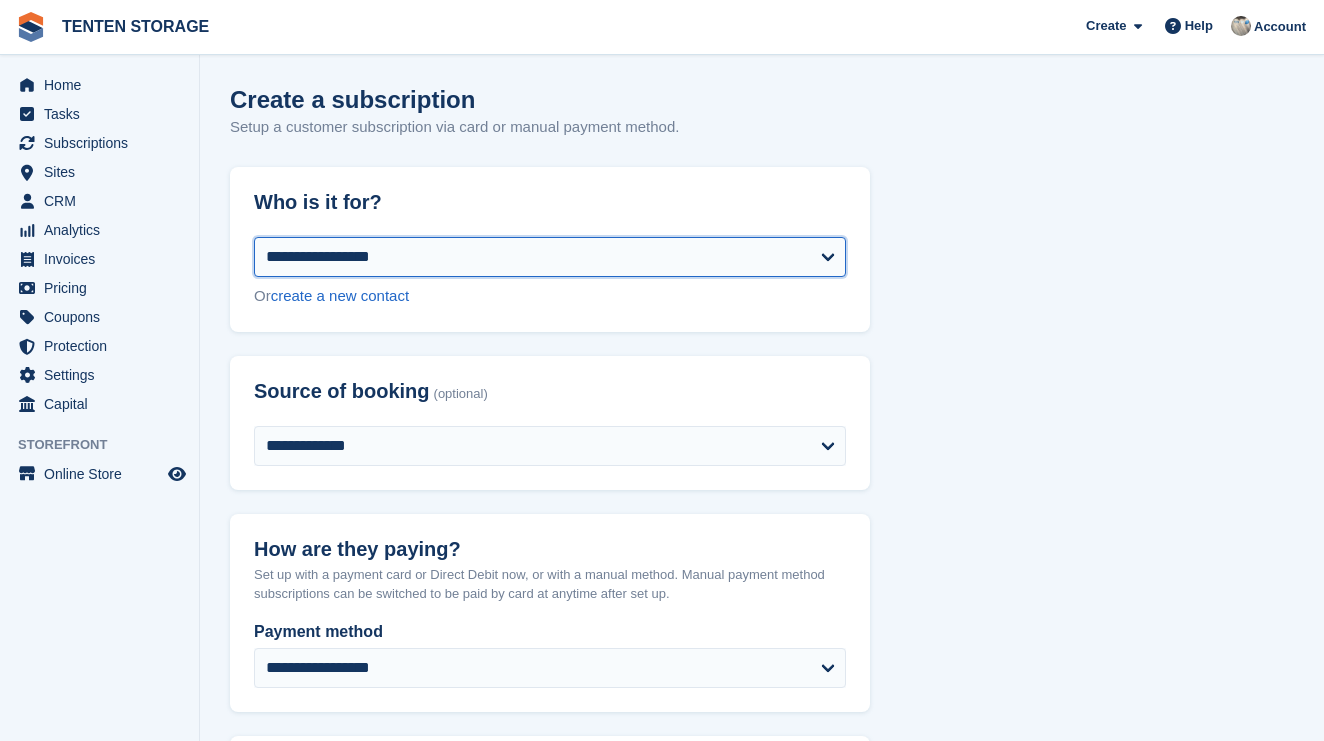 scroll, scrollTop: 0, scrollLeft: 0, axis: both 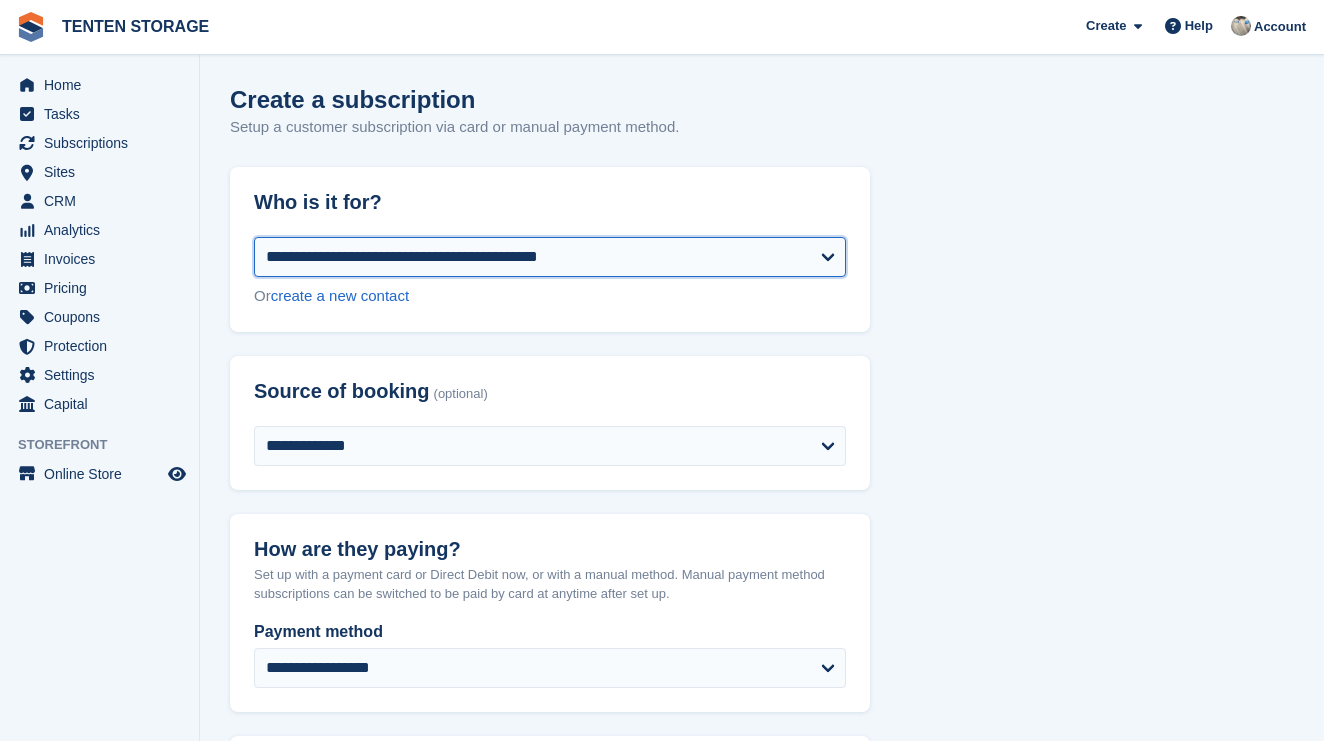 select on "**********" 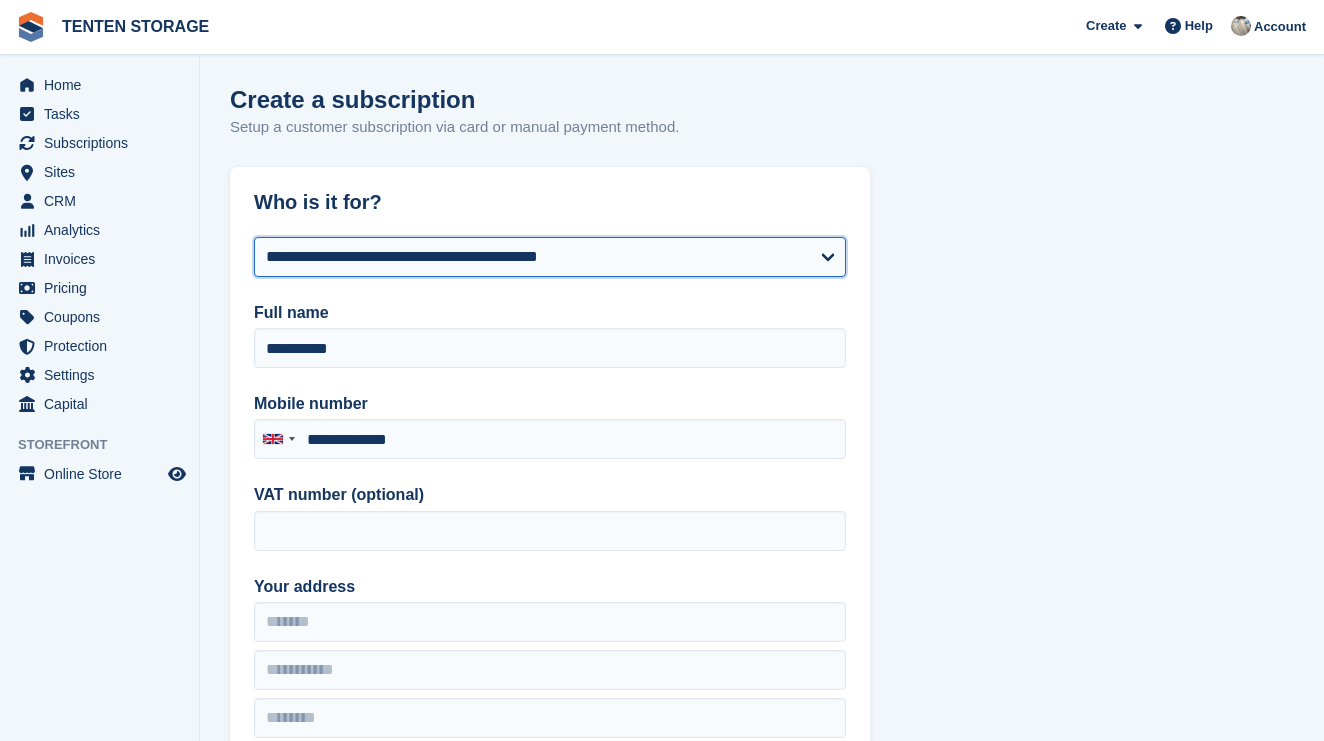 type on "**********" 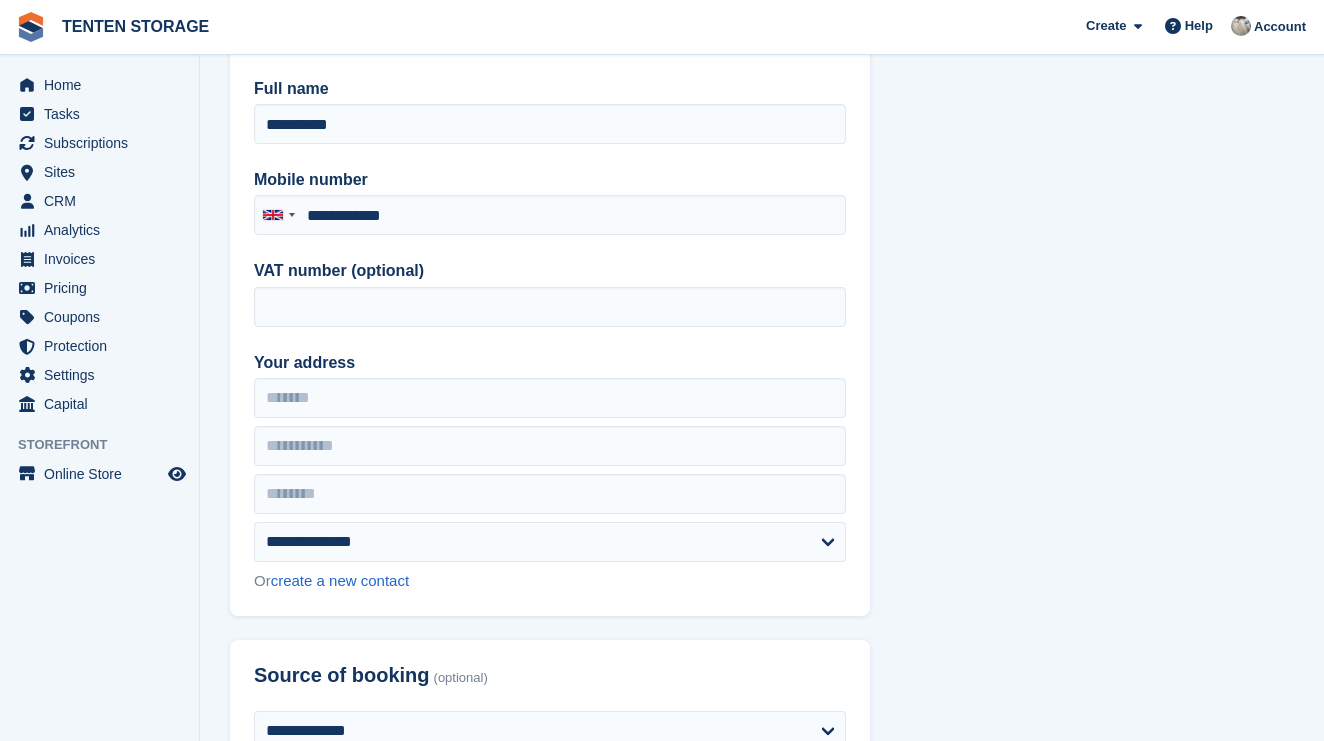 scroll, scrollTop: 245, scrollLeft: 0, axis: vertical 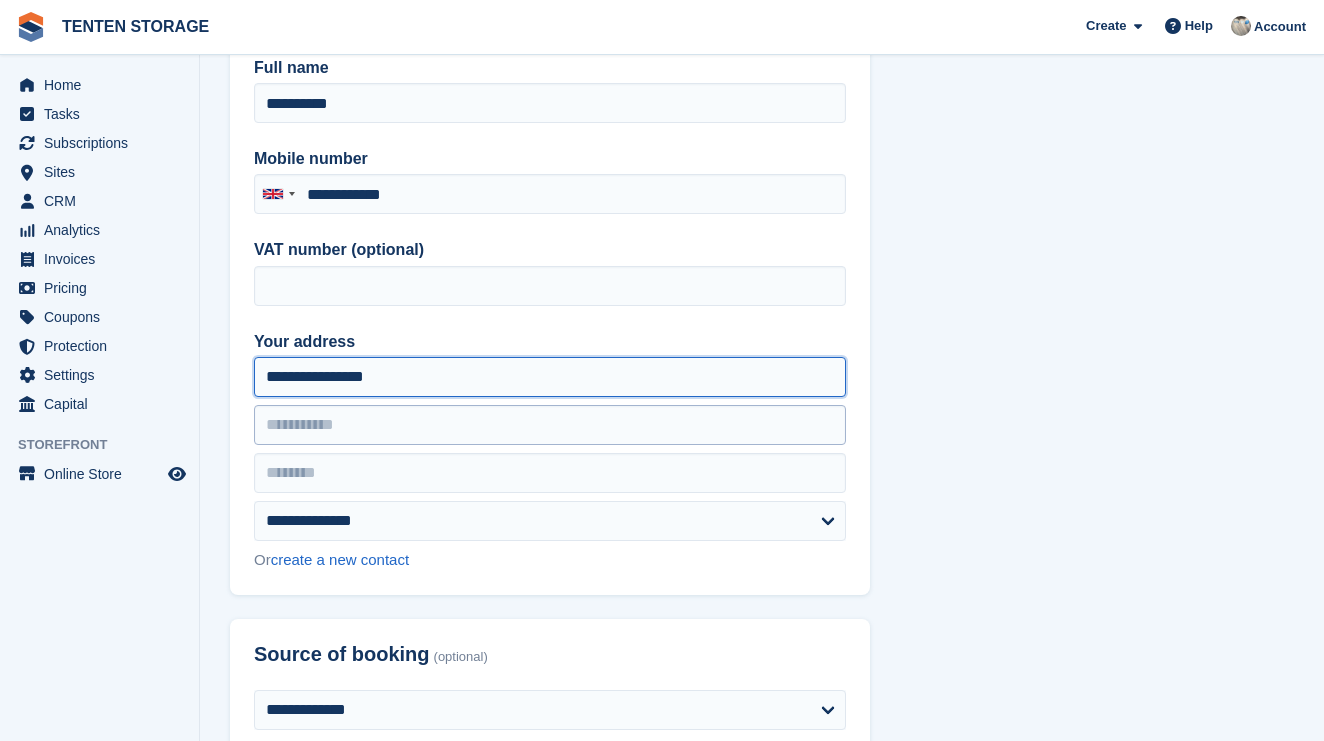 type on "**********" 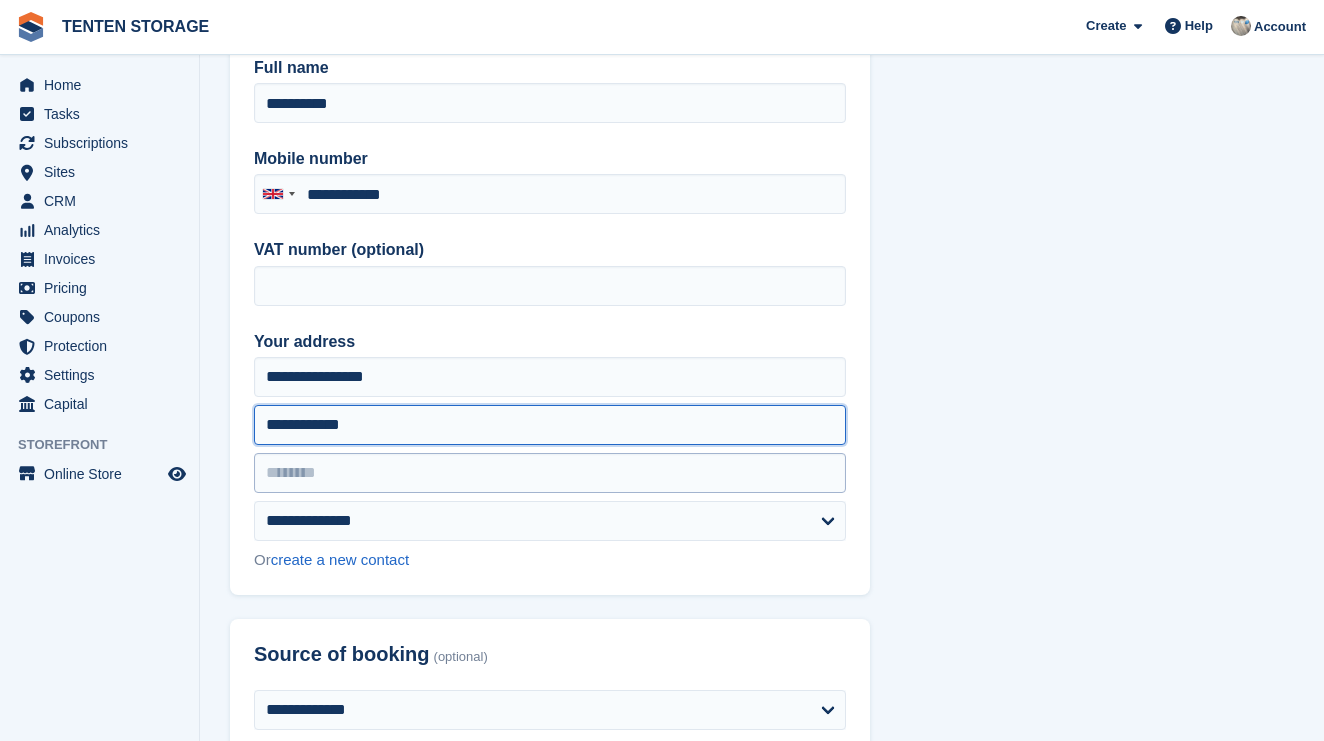 type on "**********" 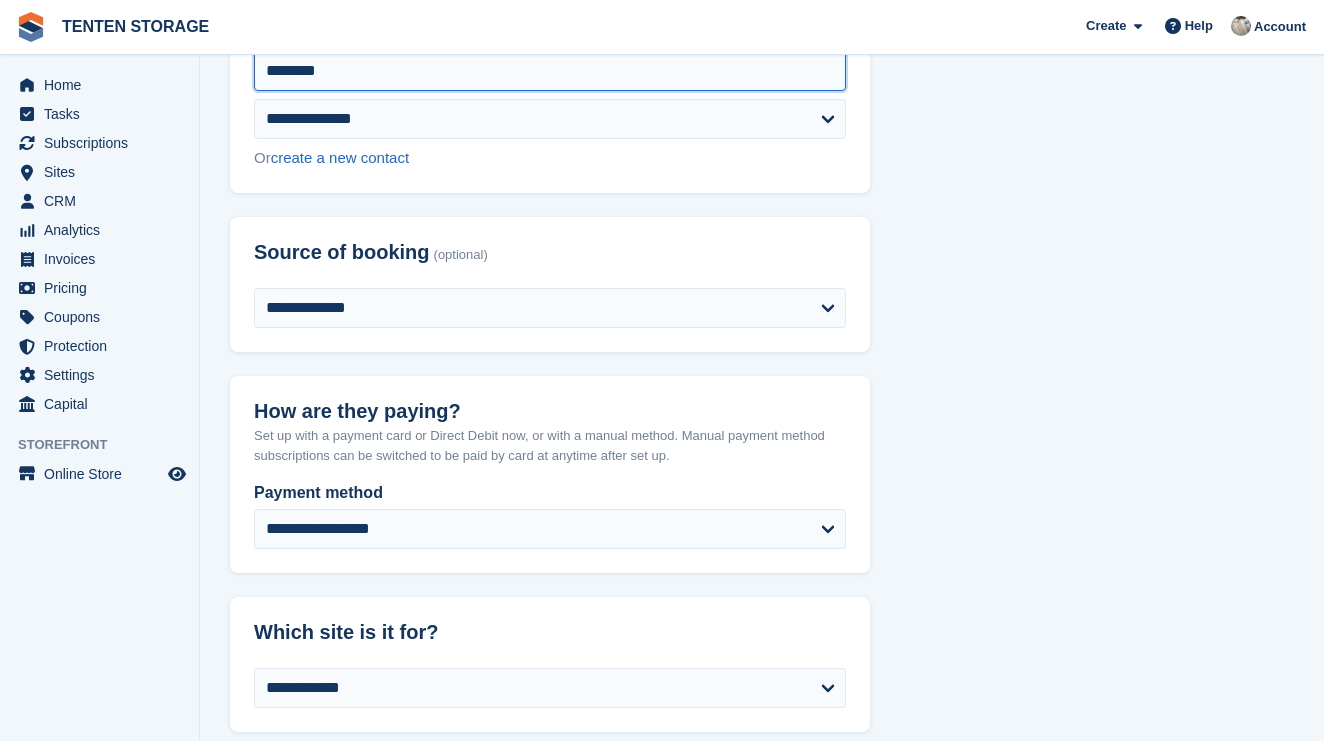 scroll, scrollTop: 650, scrollLeft: 0, axis: vertical 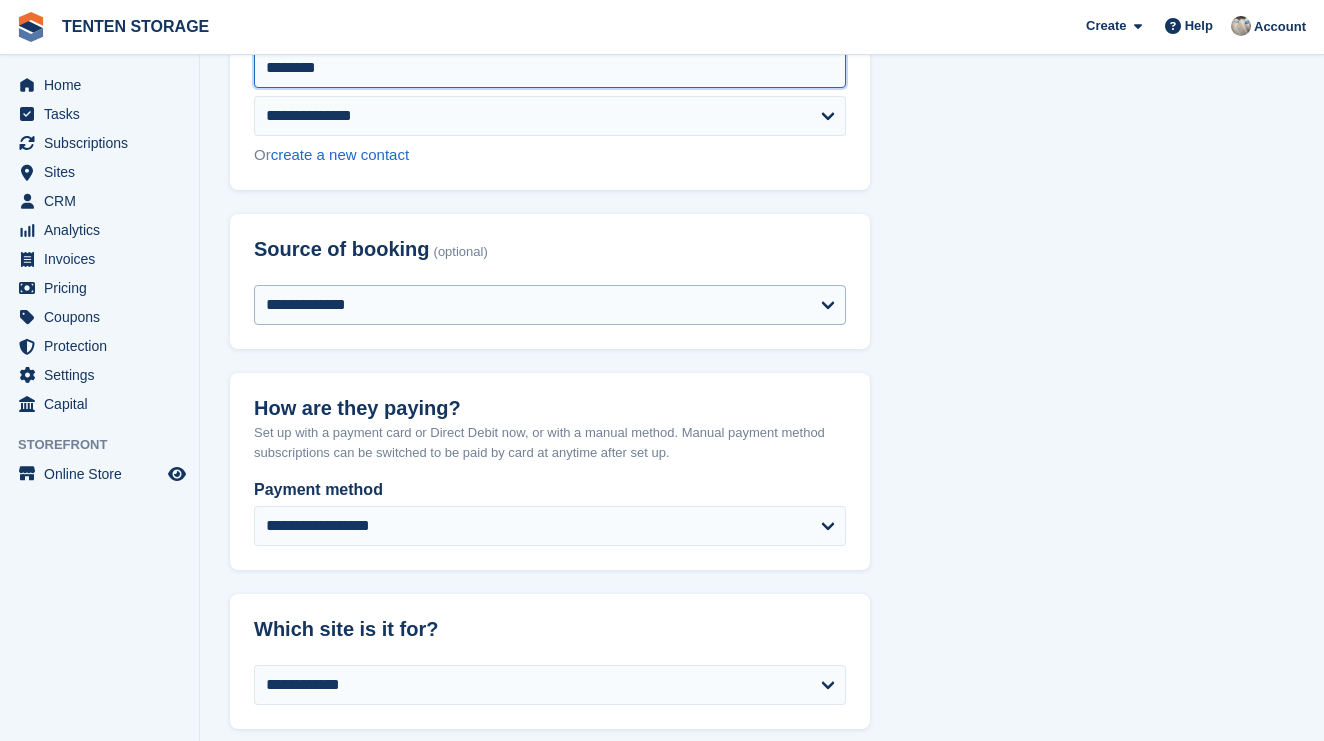 type on "********" 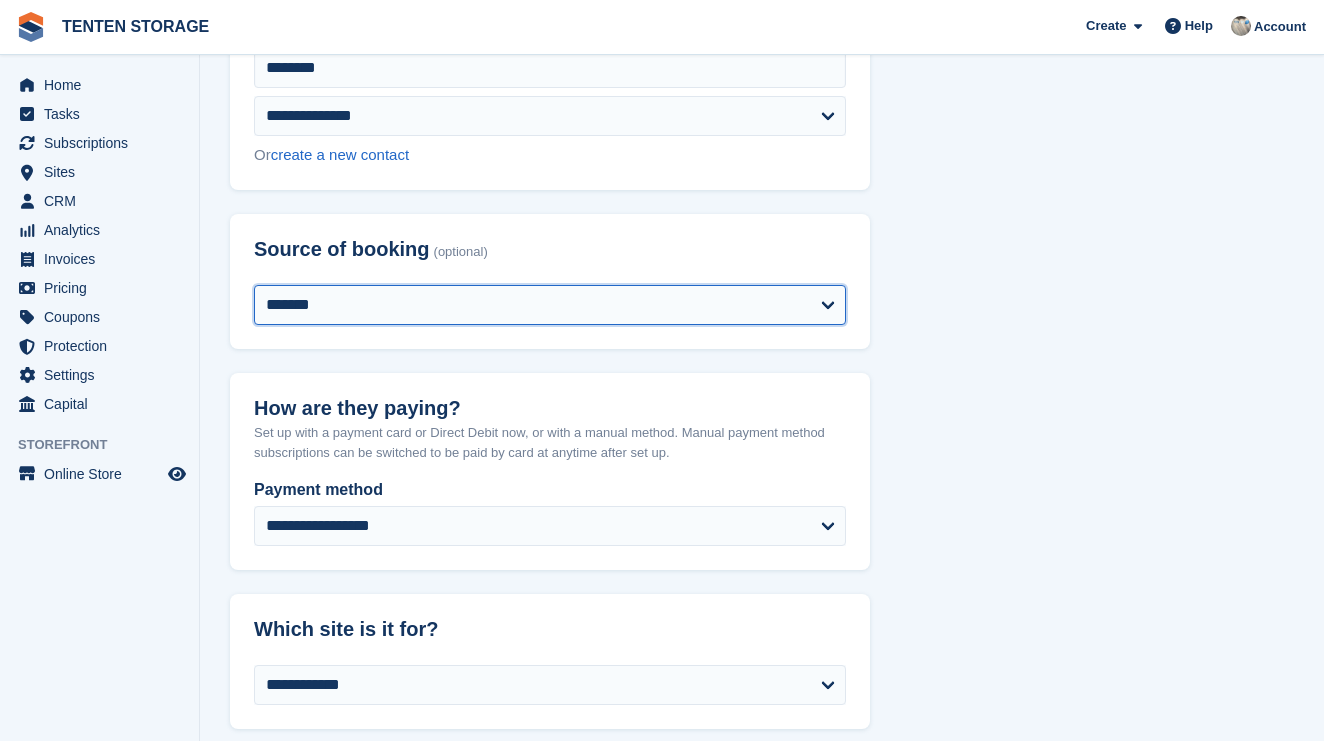 select on "*****" 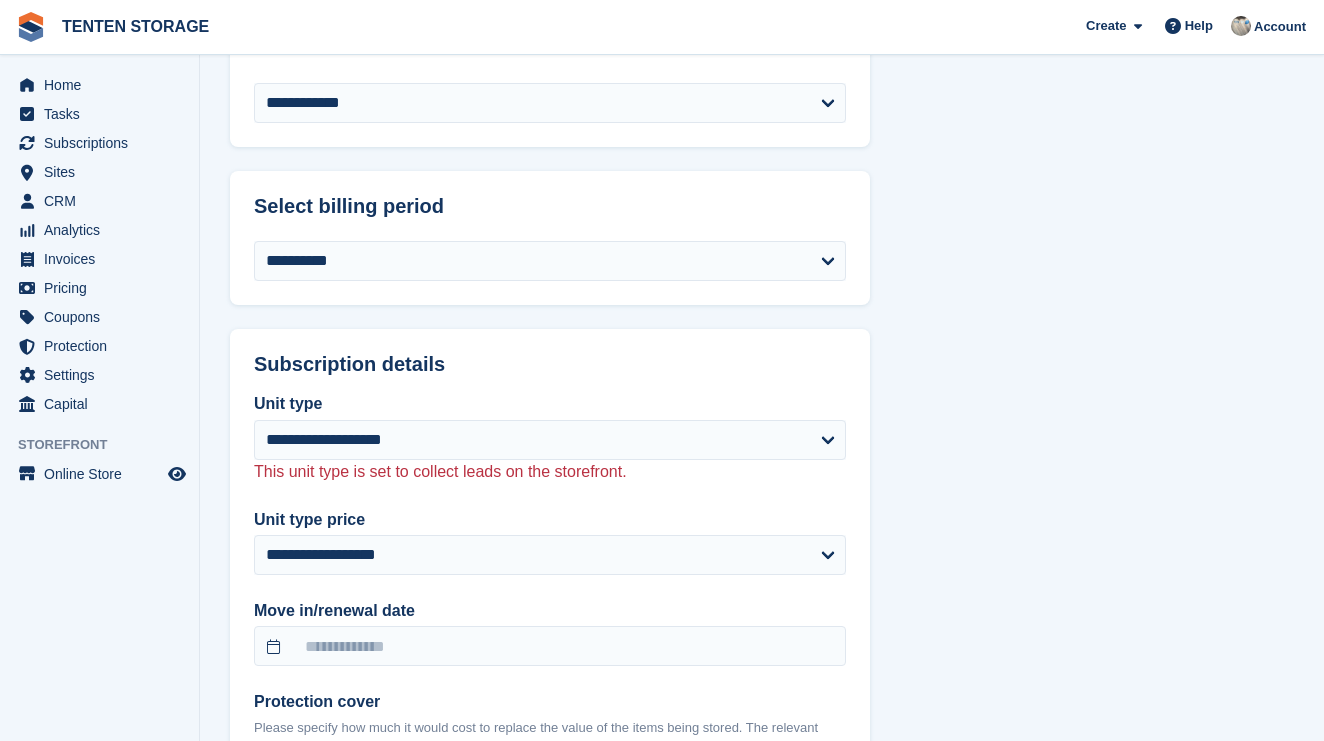 scroll, scrollTop: 1246, scrollLeft: 0, axis: vertical 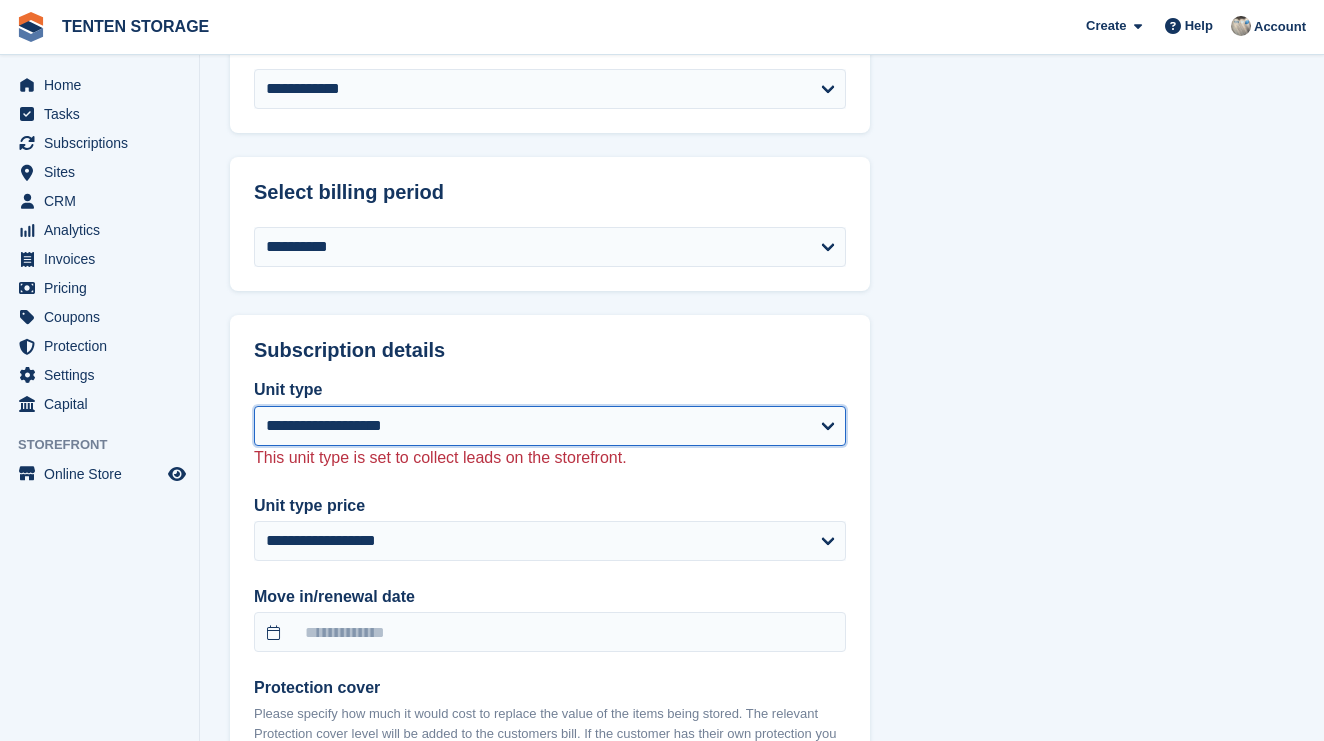 select on "****" 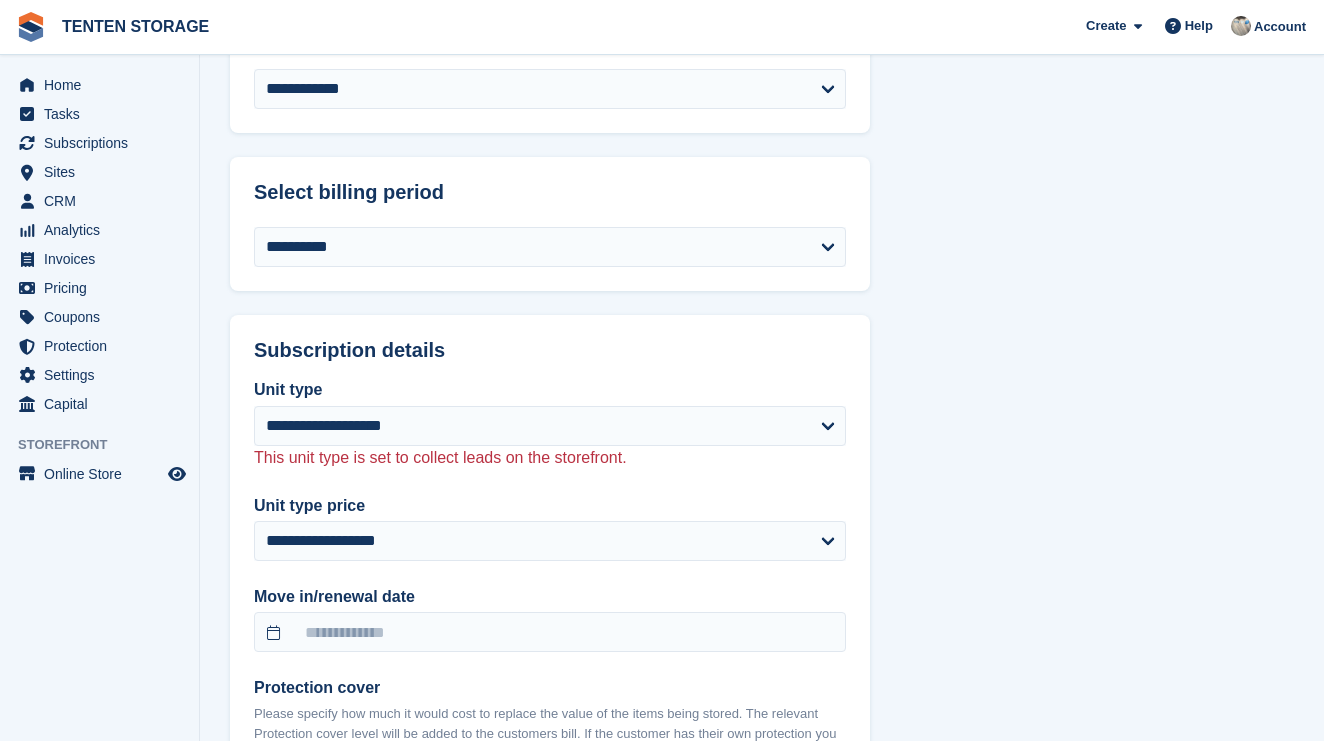 click on "Unit type price" at bounding box center (550, 506) 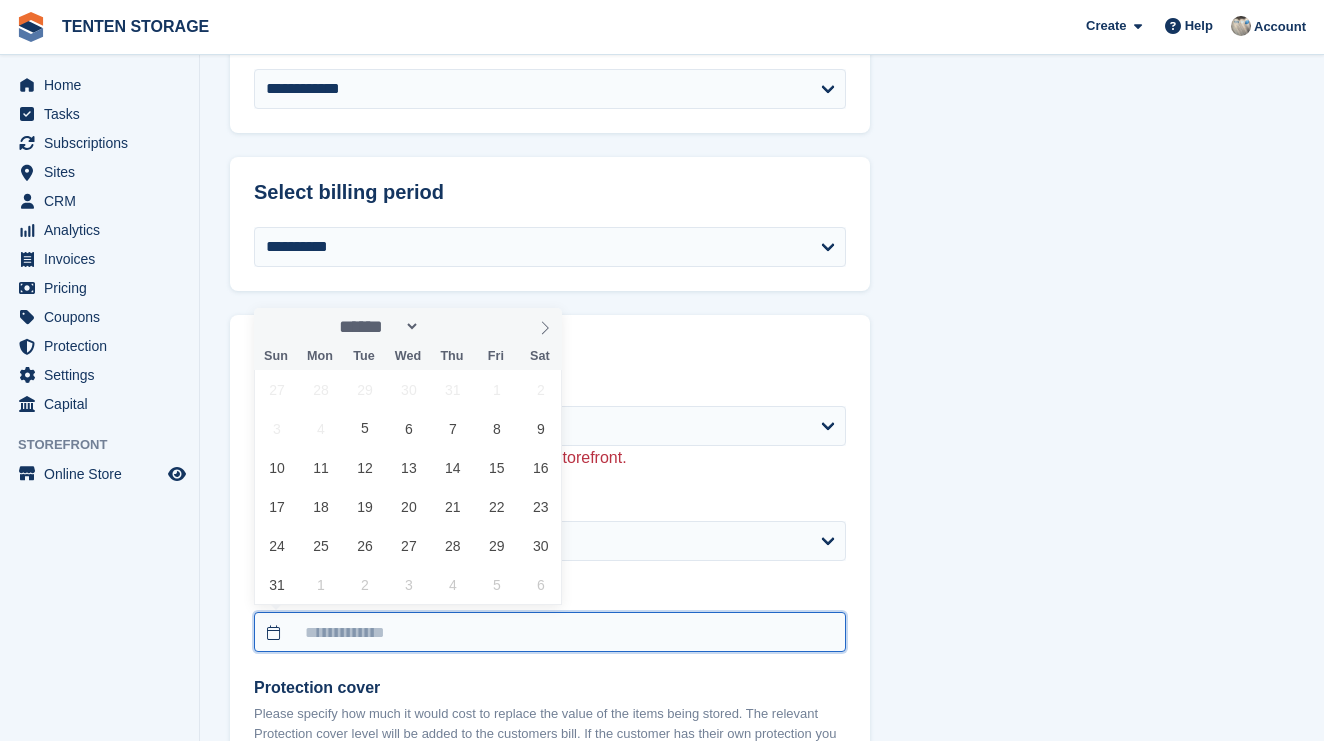 click at bounding box center (550, 632) 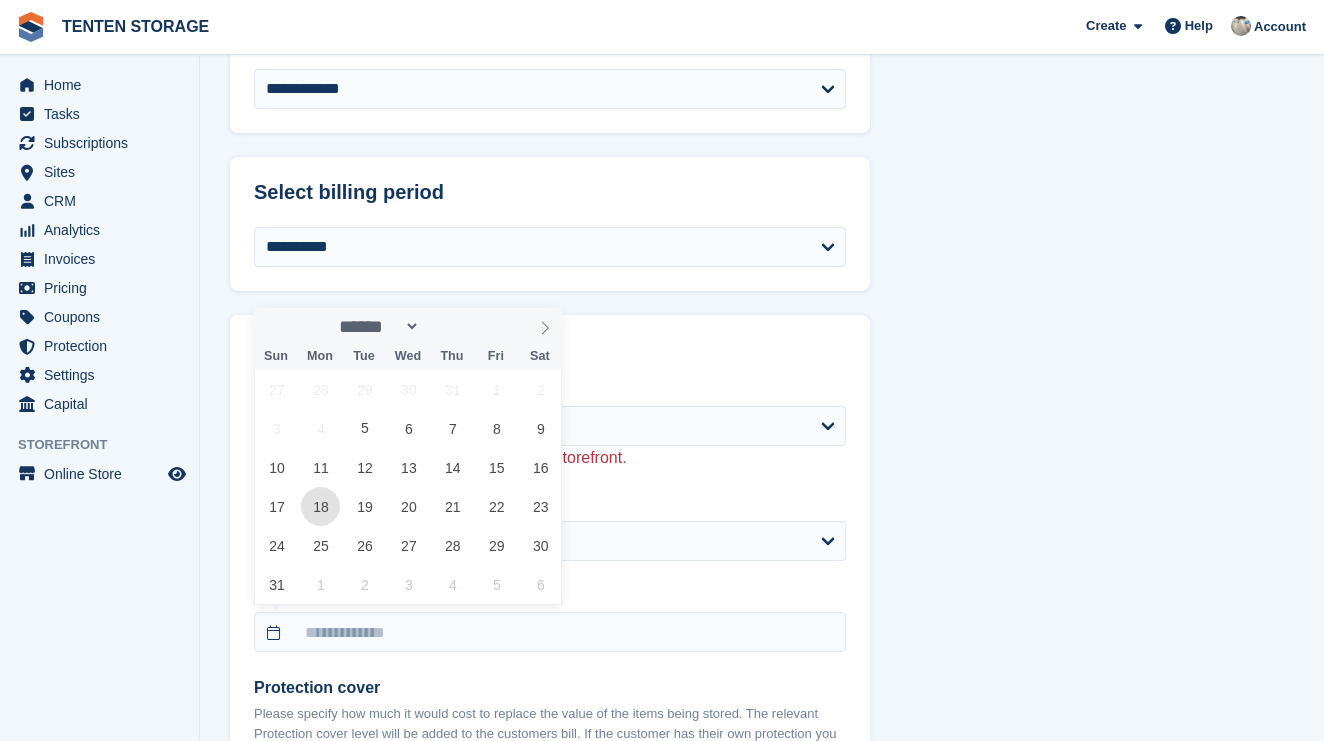 click on "18" at bounding box center (320, 506) 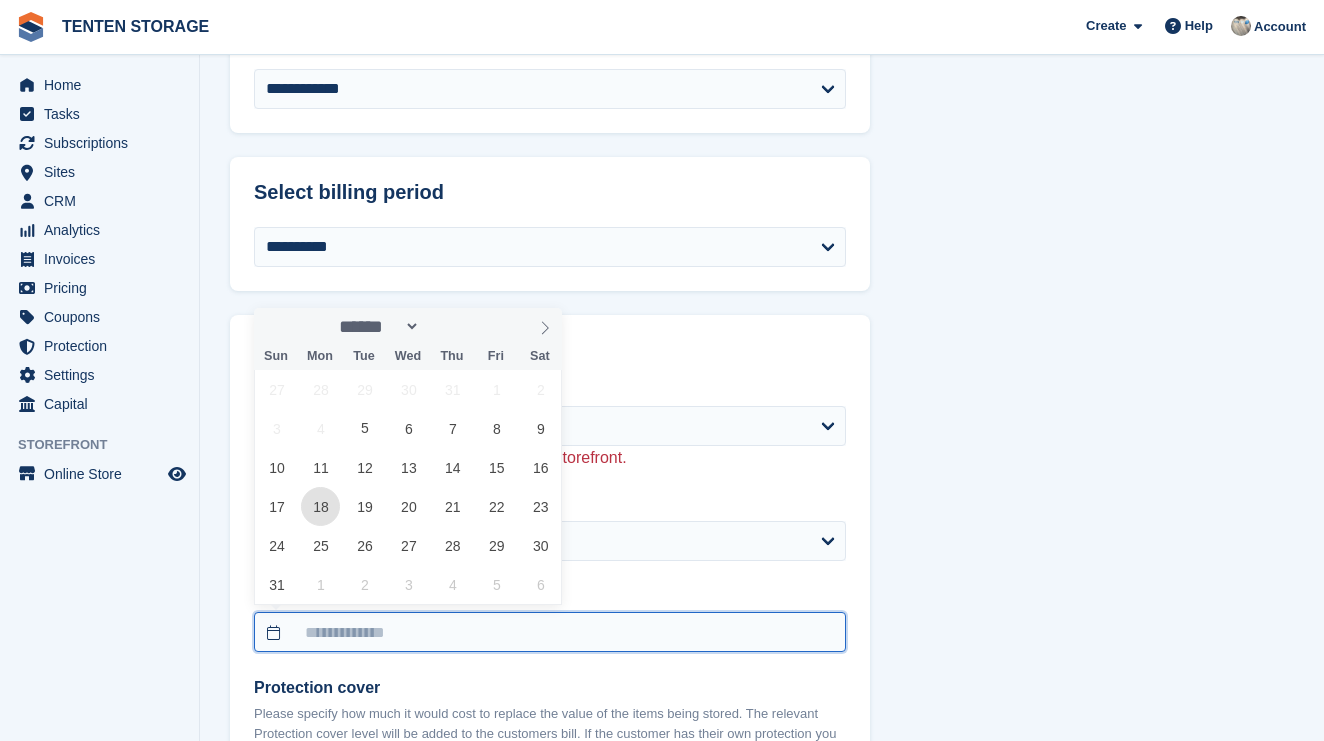 type on "**********" 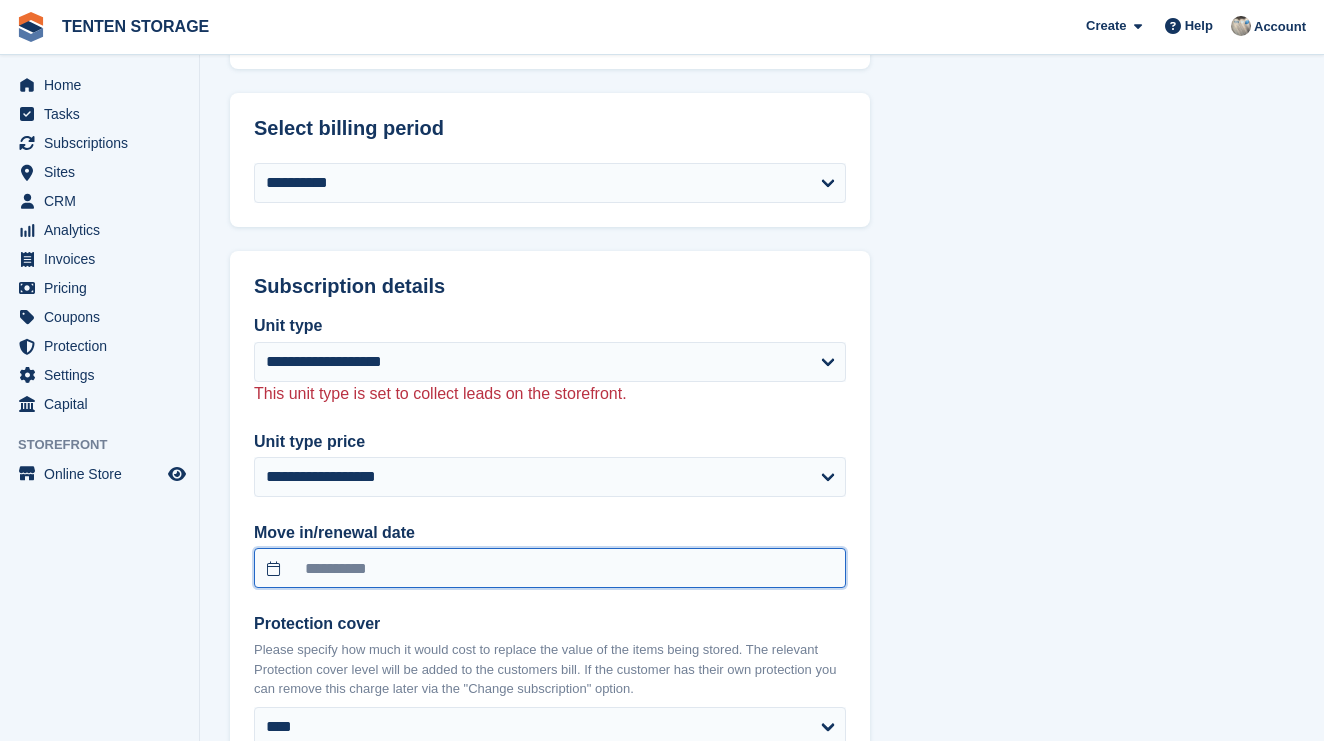 scroll, scrollTop: 1291, scrollLeft: 0, axis: vertical 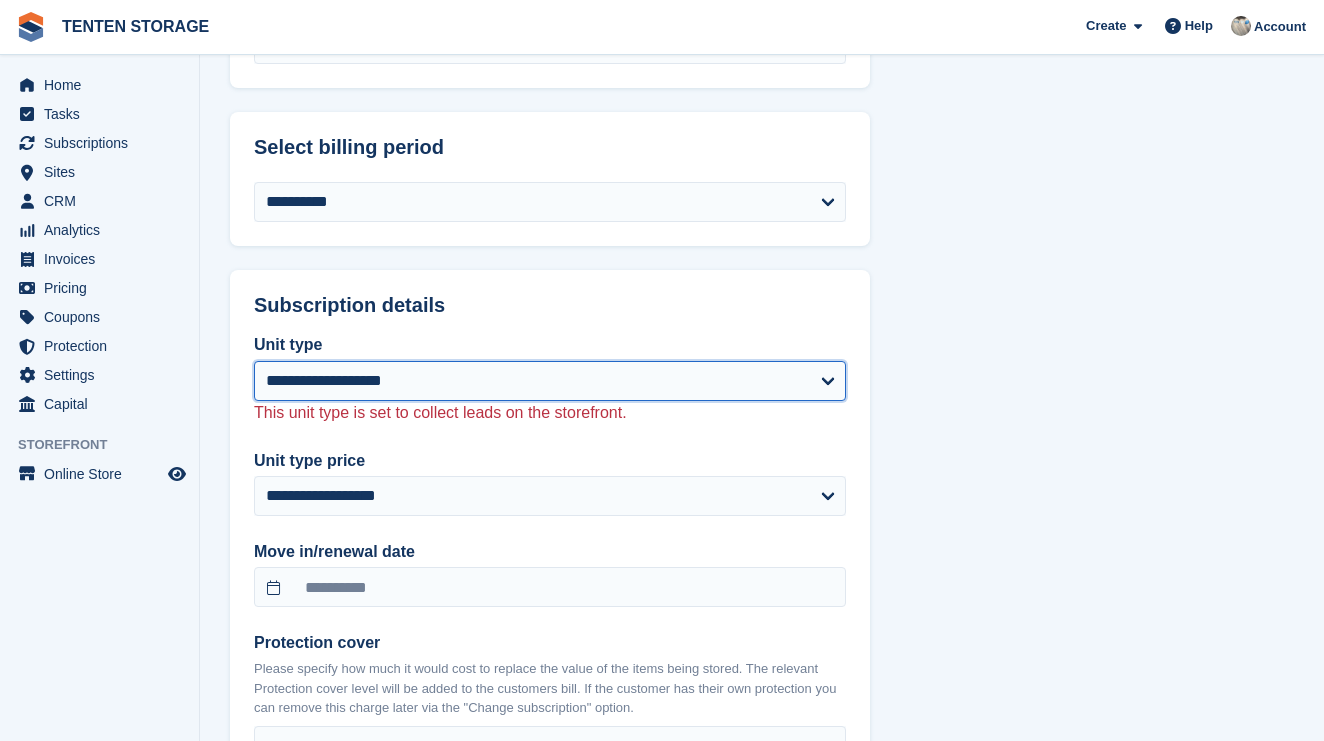 select on "****" 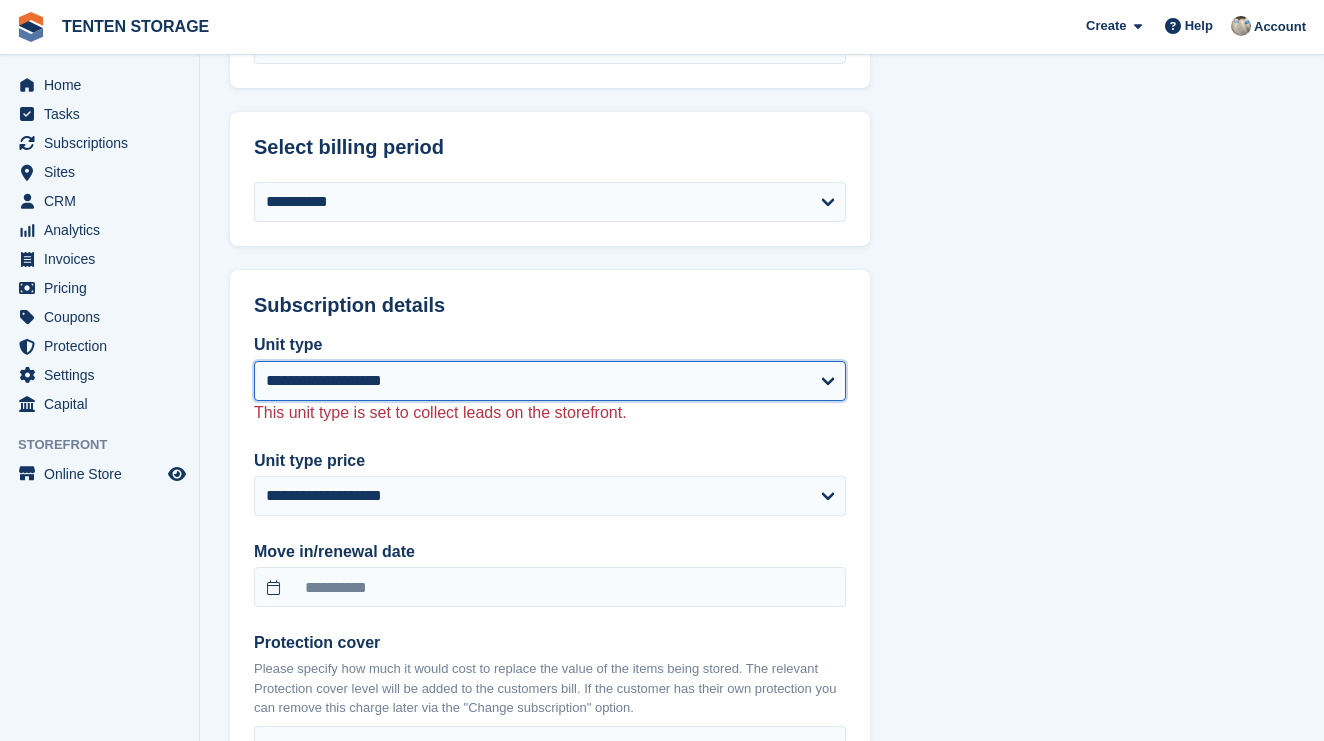 select on "****" 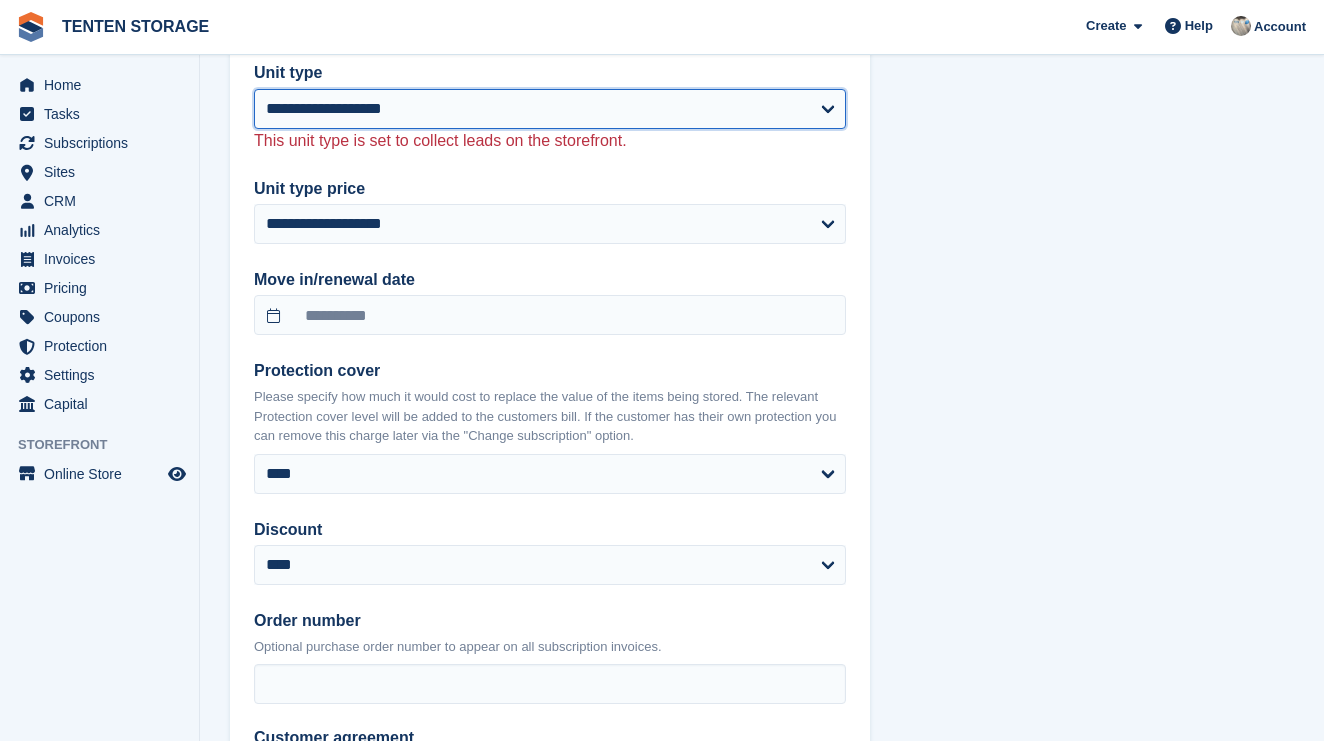 scroll, scrollTop: 1590, scrollLeft: 0, axis: vertical 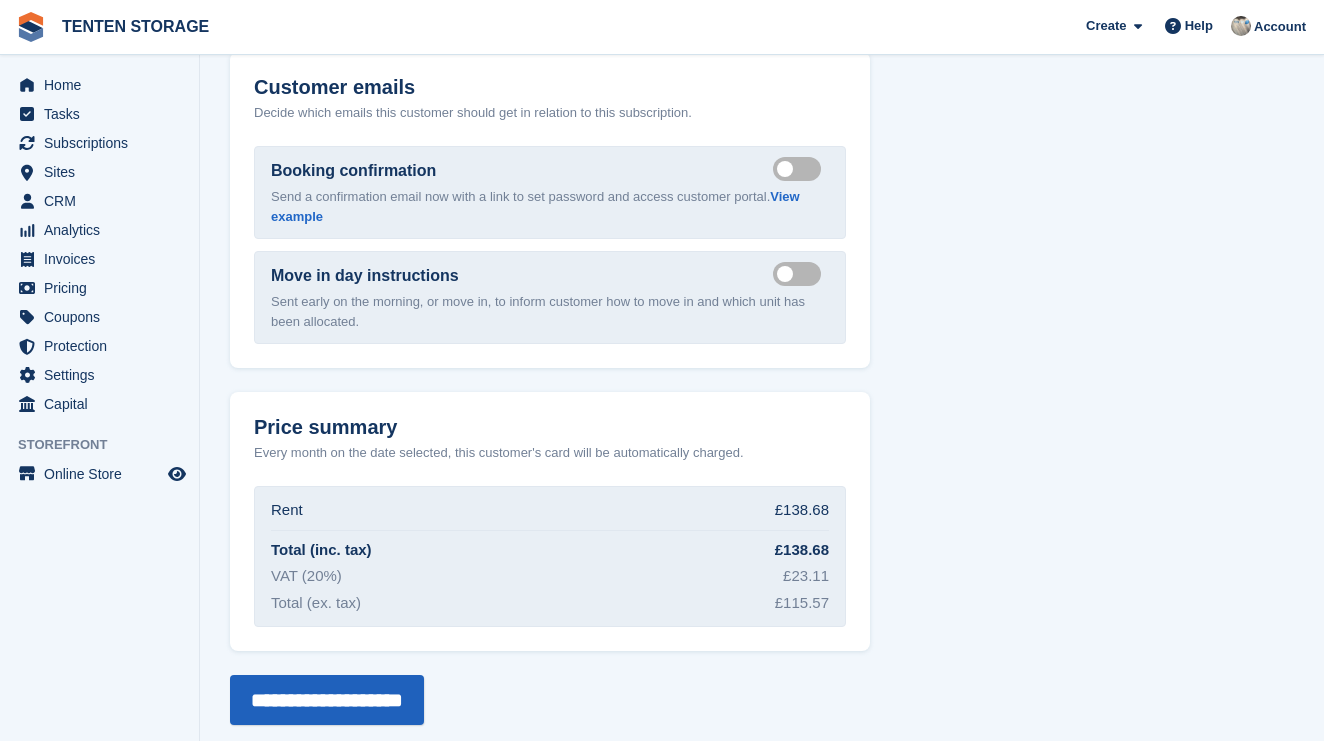 click on "**********" at bounding box center [327, 700] 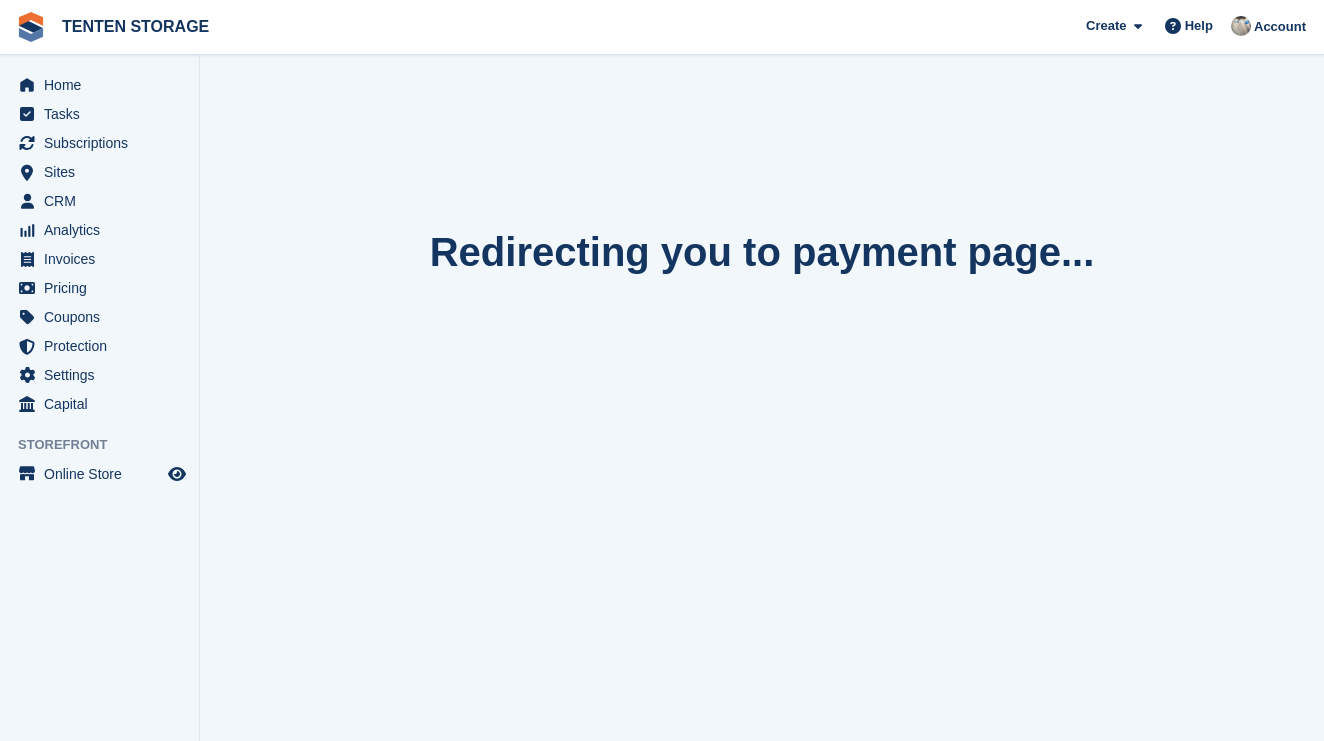scroll, scrollTop: 0, scrollLeft: 0, axis: both 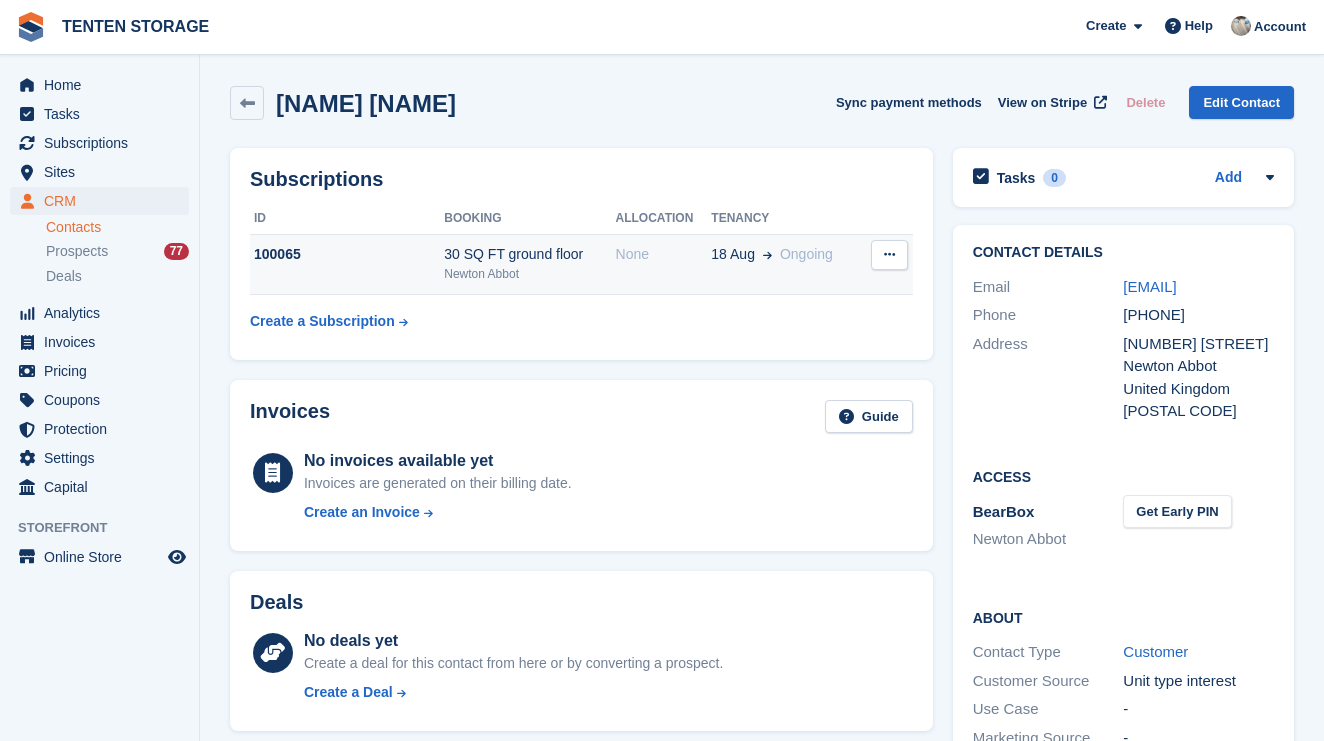 click at bounding box center (889, 254) 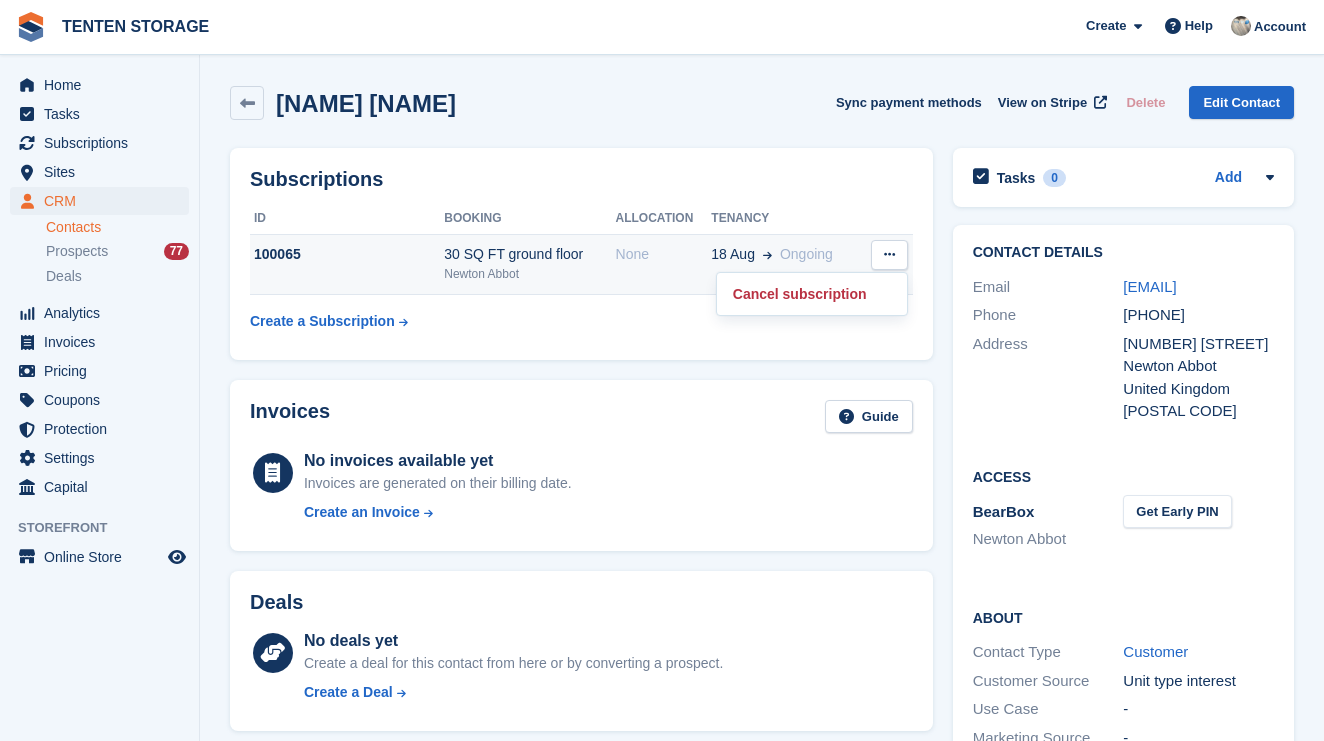 click on "100065" at bounding box center (347, 254) 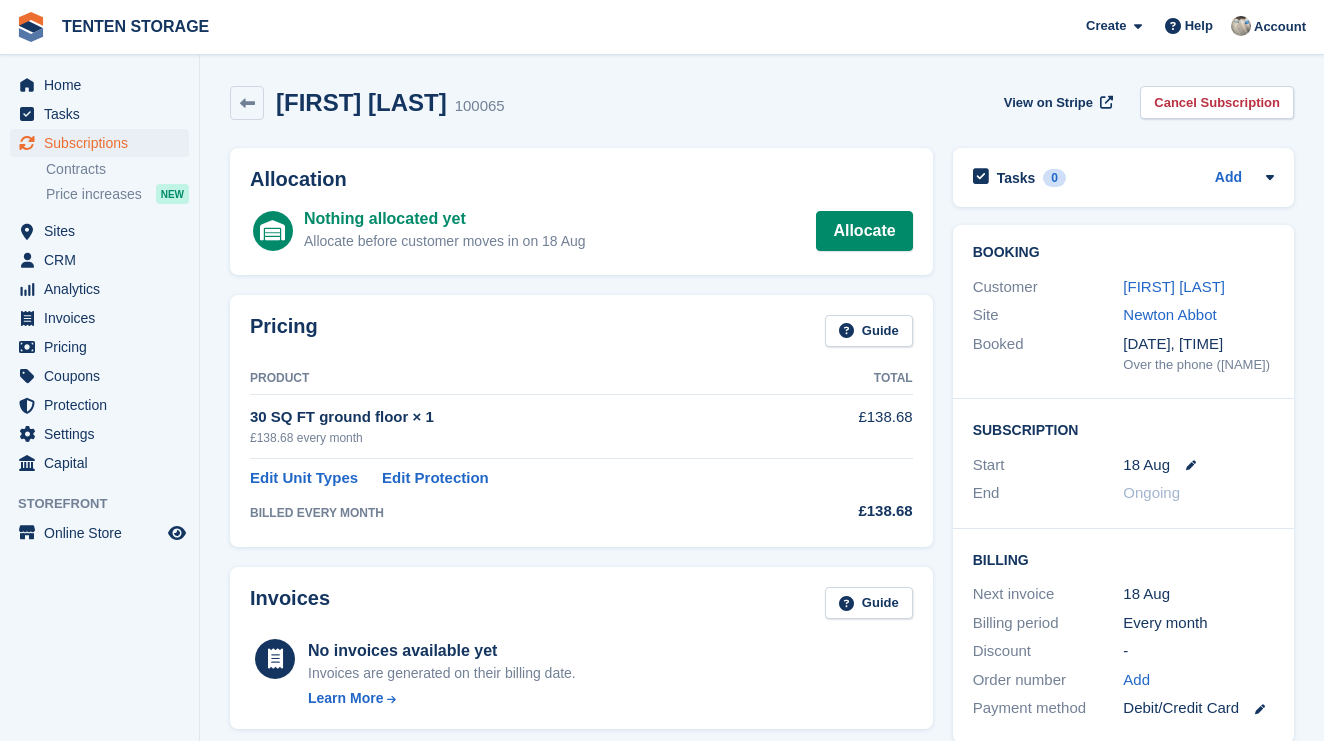 scroll, scrollTop: 0, scrollLeft: 0, axis: both 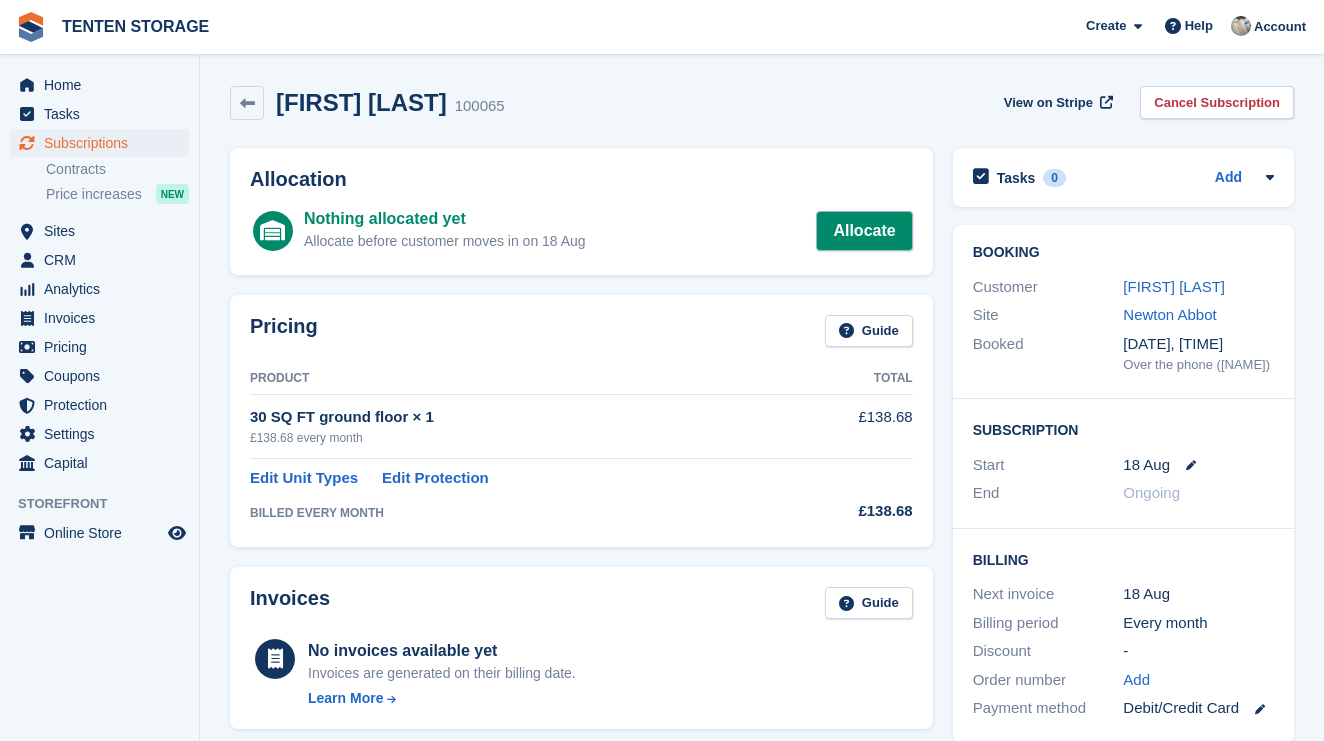 click on "Allocate" at bounding box center [864, 231] 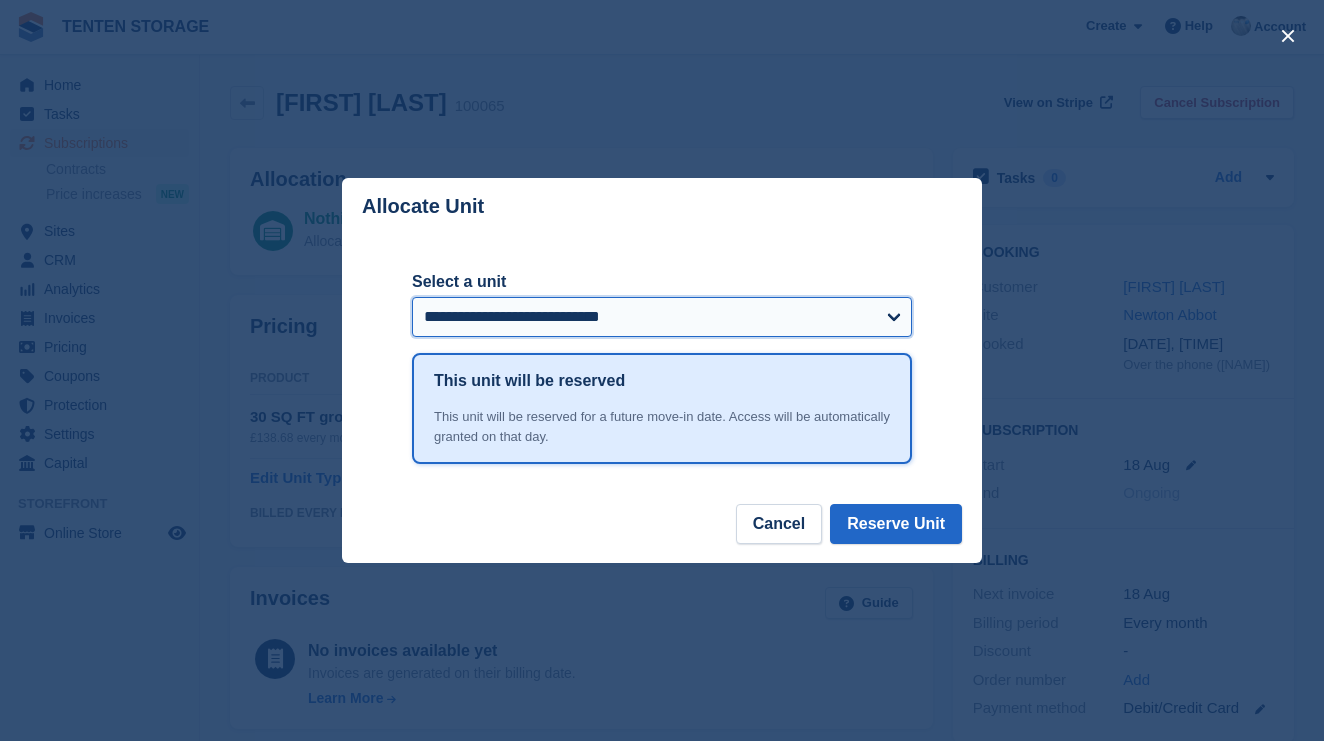 select on "*****" 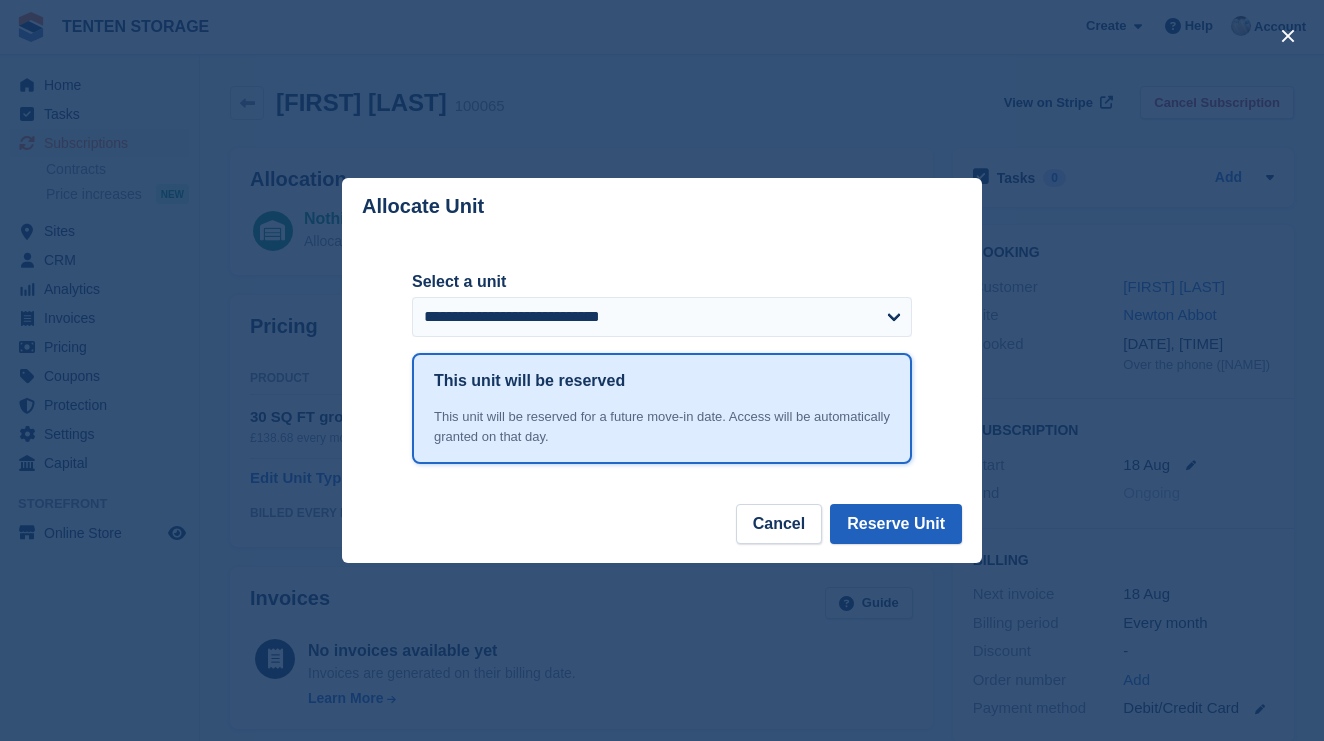 click on "Reserve Unit" at bounding box center [896, 524] 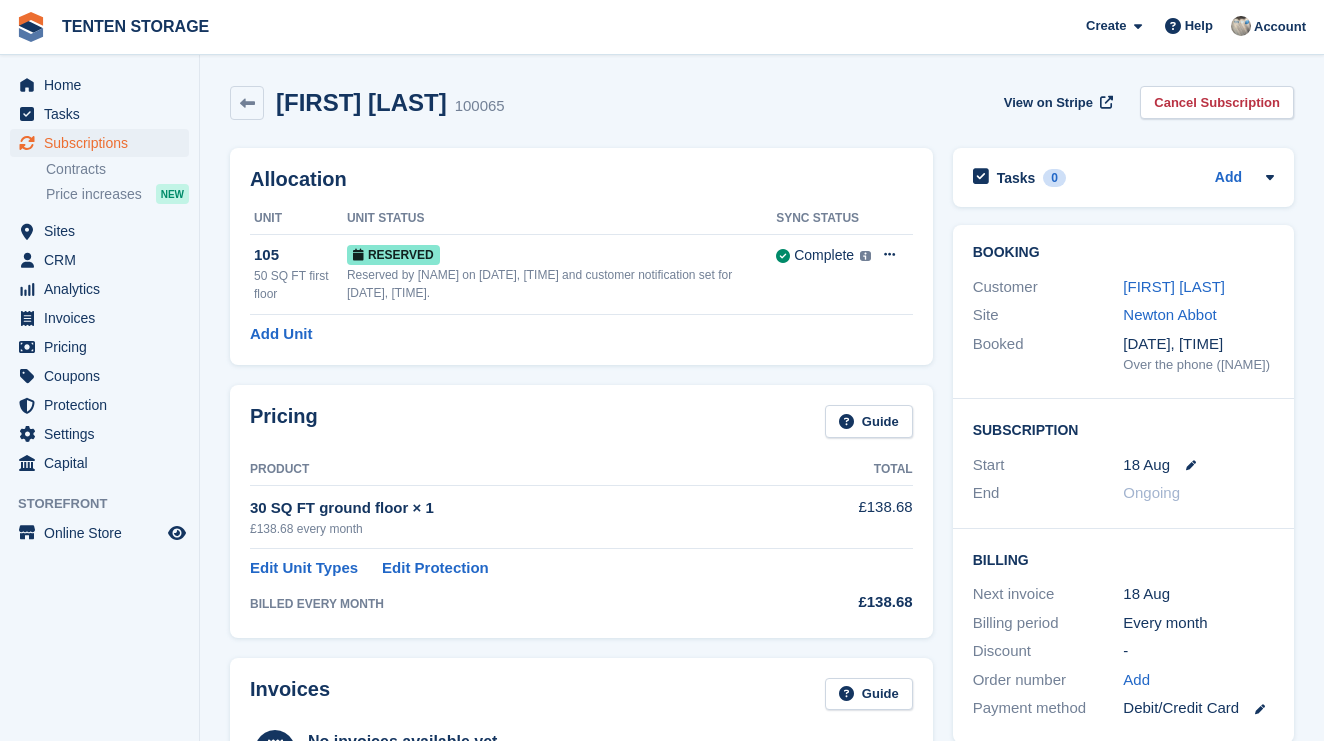 scroll, scrollTop: 0, scrollLeft: 0, axis: both 